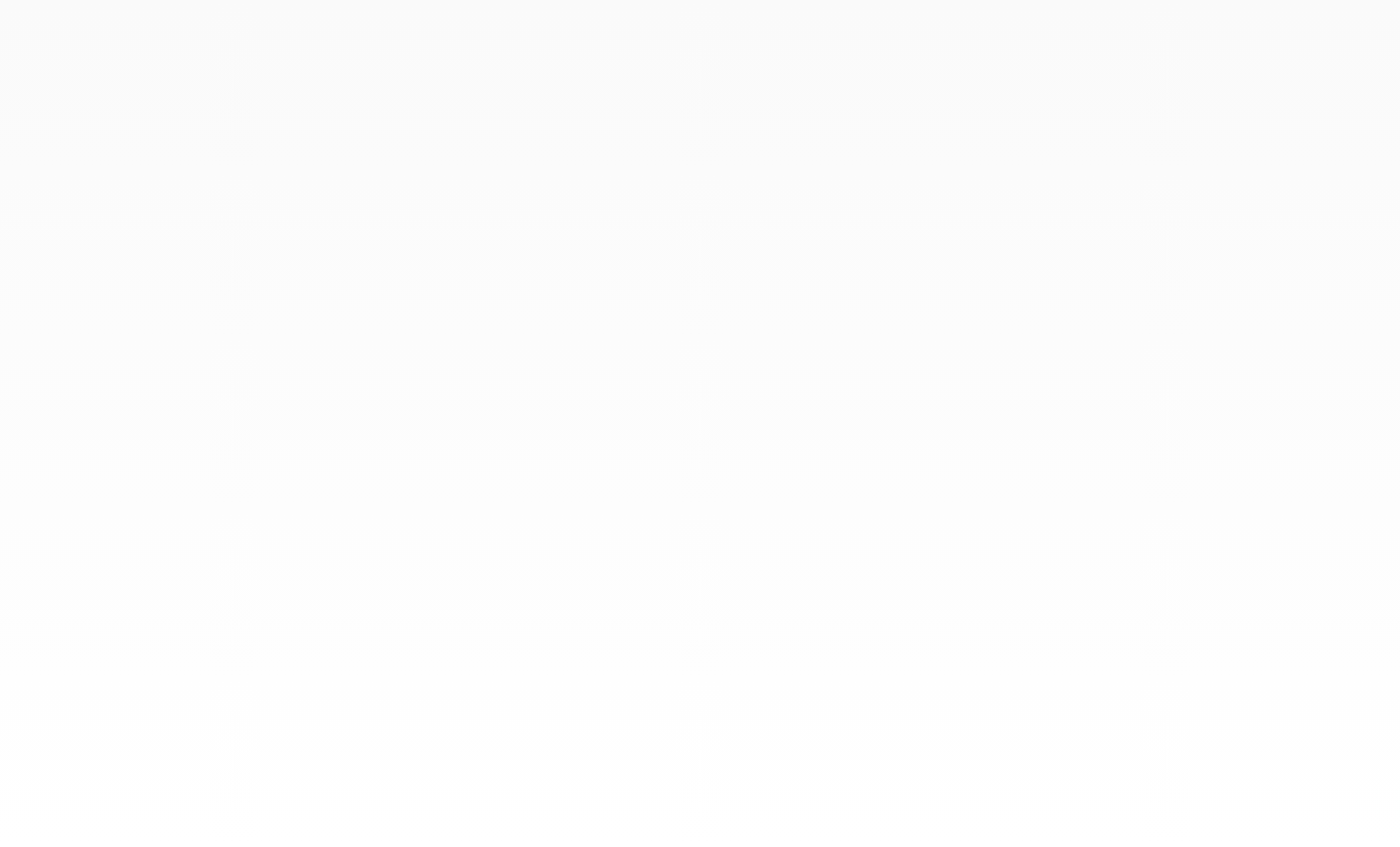 scroll, scrollTop: 0, scrollLeft: 0, axis: both 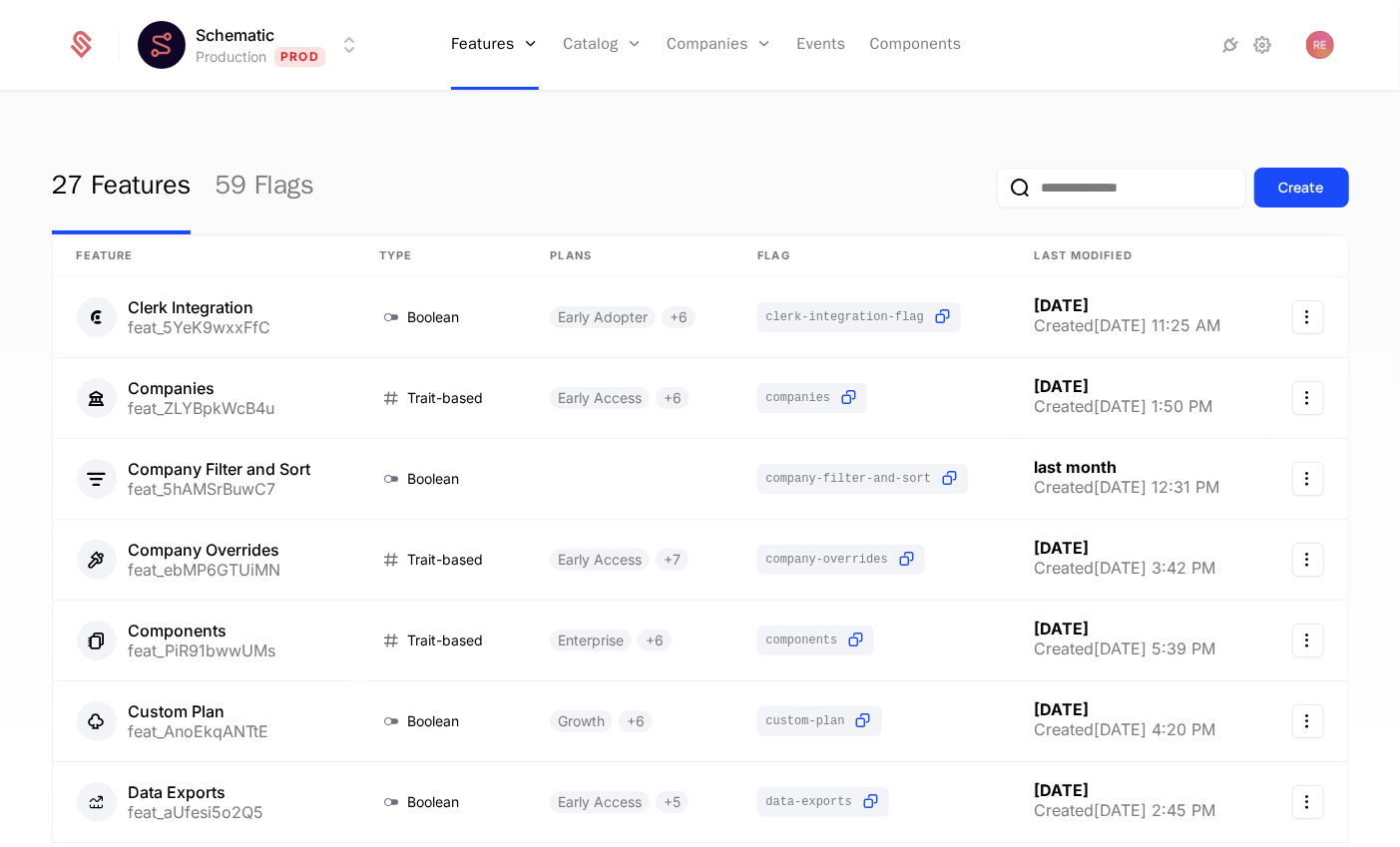 click on "Schematic Production Prod Features Features Flags Catalog Plans Add Ons Configuration Companies Companies Users Events Components 27 Features 59 Flags Create Feature Type Plans Flag Last Modified Clerk Integration feat_5YeK9wxxFfC Boolean Early Adopter + 6 clerk-integration-flag [DATE] Created  [DATE] 11:25 AM Companies feat_ZLYBpkWcB4u Trait-based Early Access + 6 companies [DATE] Created  [DATE] 1:50 PM Company Filter and Sort feat_5hAMSrBuwC7 Boolean company-filter-and-sort last month Created  [DATE] 12:31 PM Company Overrides feat_ebMP6GTUiMN Trait-based Early Access + 7 company-overrides [DATE] Created  [DATE] 3:42 PM Components feat_PiR91bwwUMs Trait-based Enterprise + 6 components [DATE] Created  [DATE] 5:39 PM Custom Plan feat_AnoEkqANTtE Boolean Growth + 6 custom-plan [DATE] Created  [DATE] 4:20 PM Data Exports feat_aUfesi5o2Q5 Boolean Early Access + 5 data-exports [DATE] Created  [DATE] 2:45 PM Environments feat_UsqRTEnheaW Trait-based + 6" at bounding box center [700, 423] 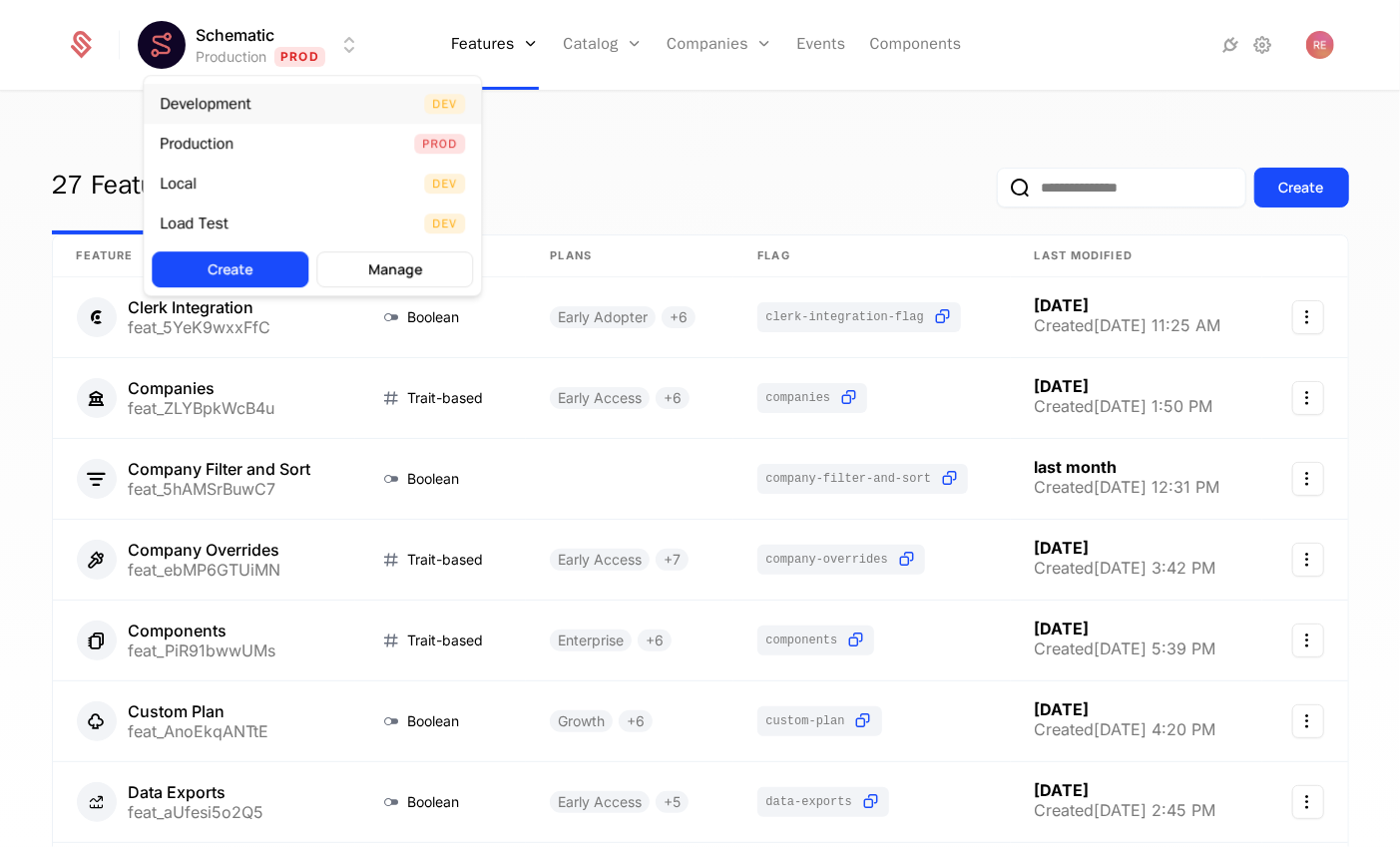 click on "Development" at bounding box center [205, 104] 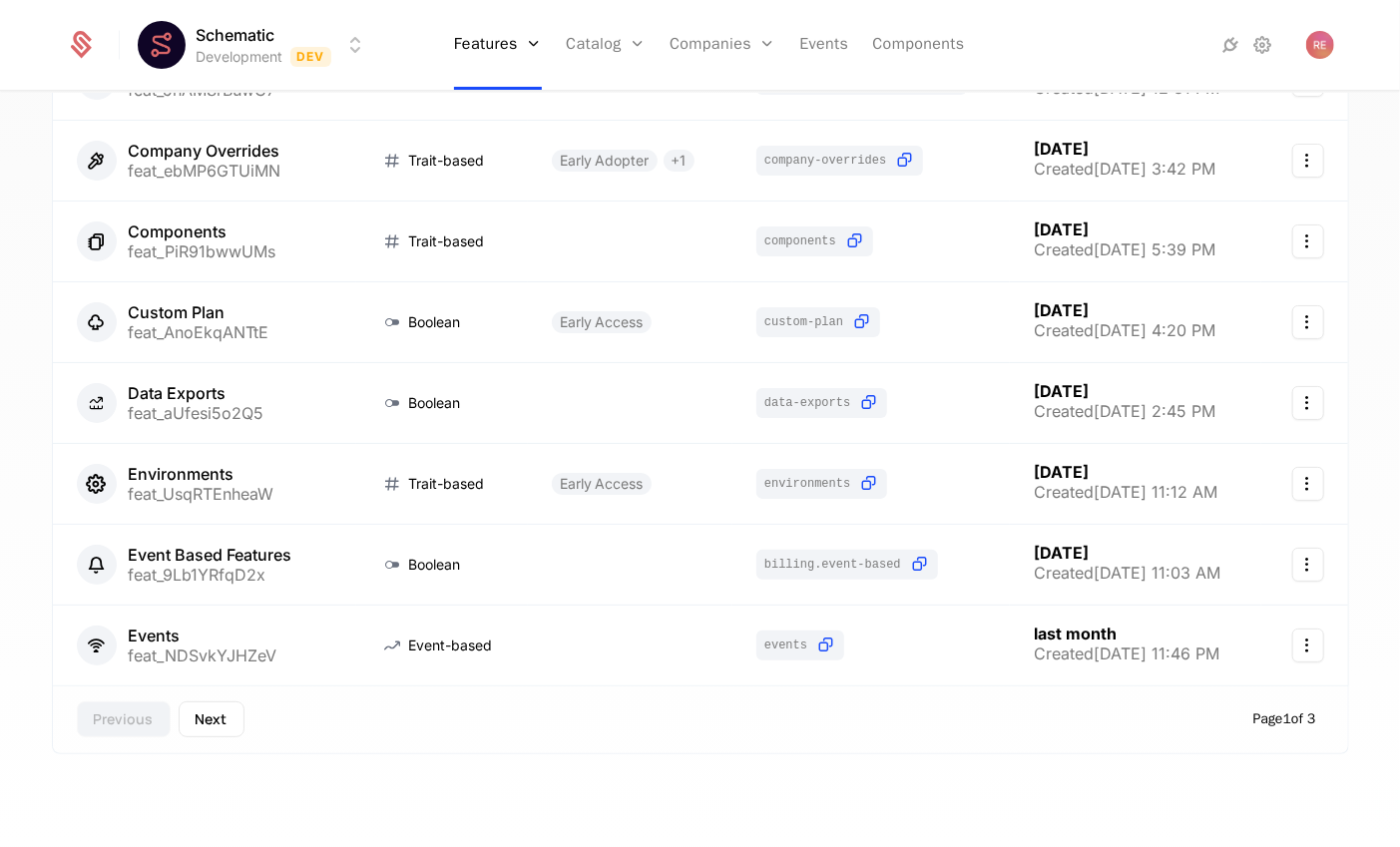 scroll, scrollTop: 0, scrollLeft: 0, axis: both 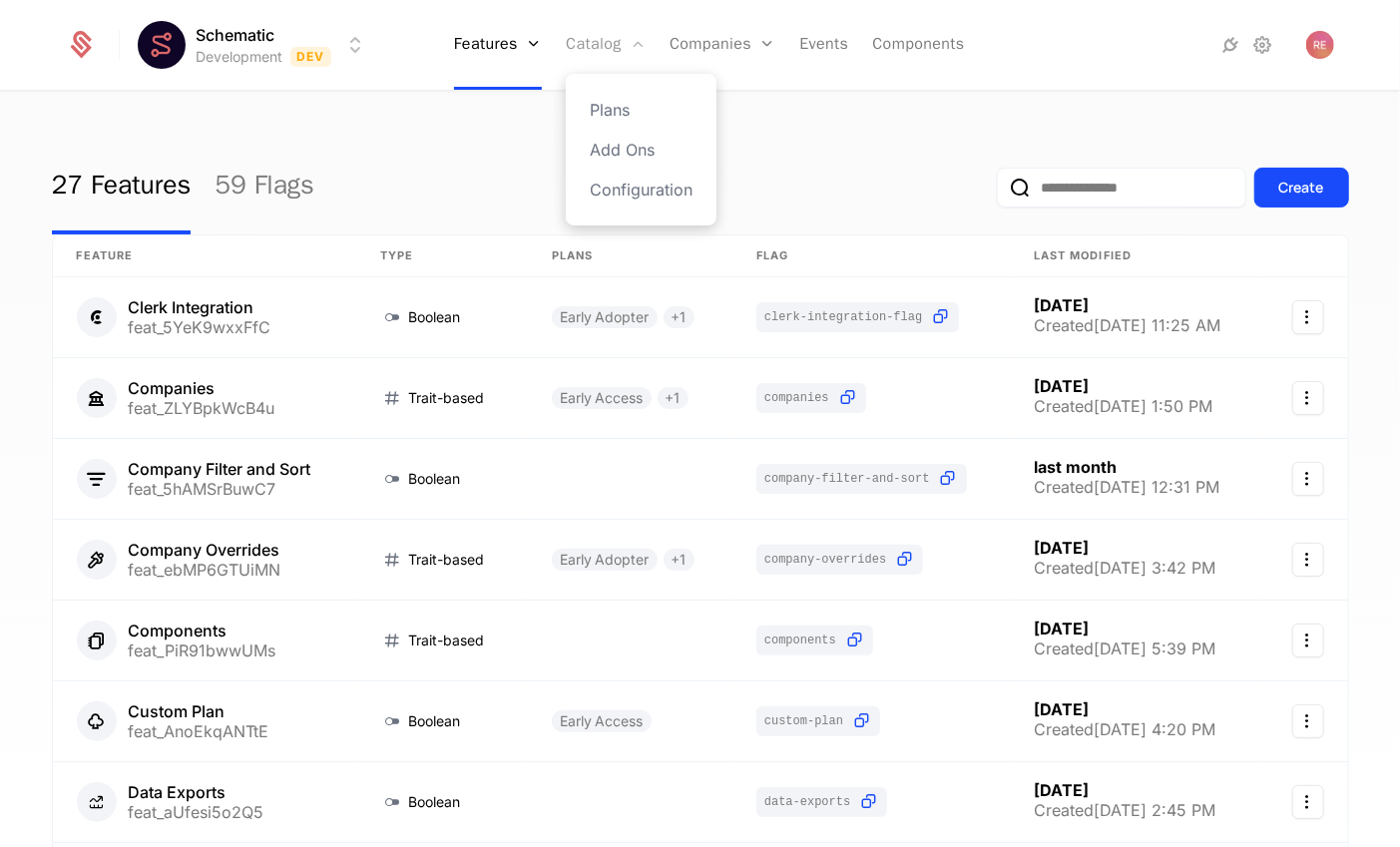 click on "Catalog" at bounding box center [606, 45] 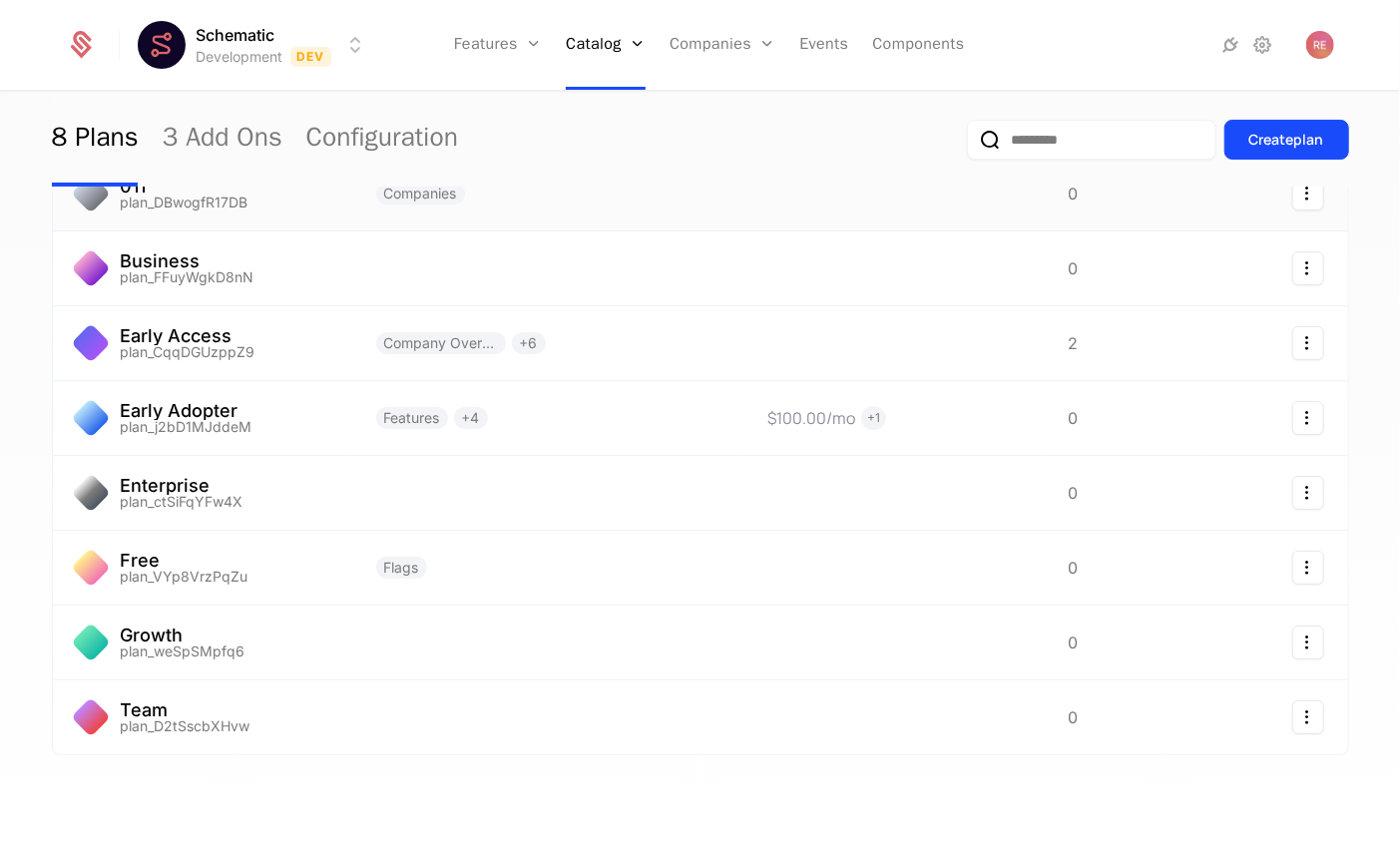 scroll, scrollTop: 0, scrollLeft: 0, axis: both 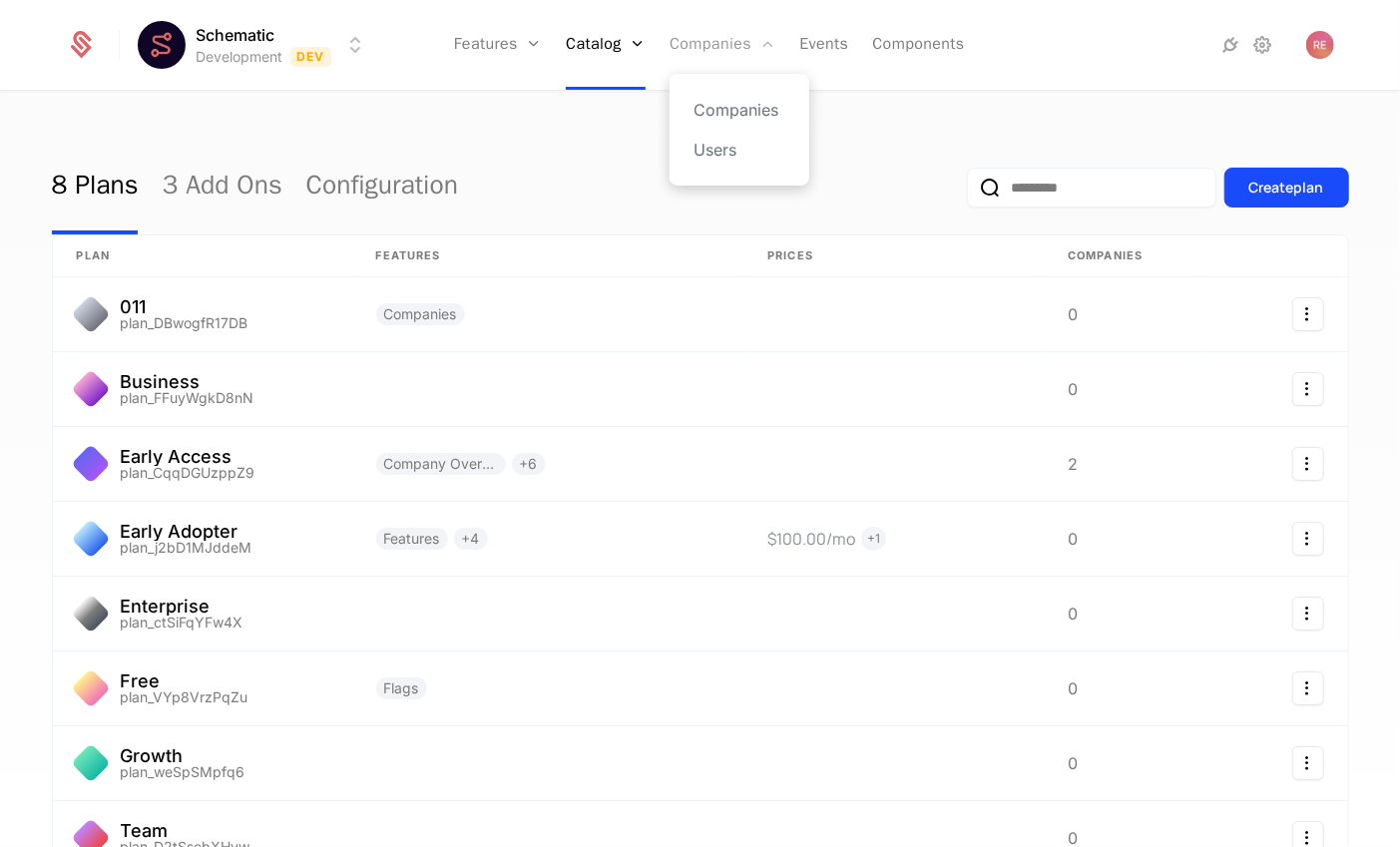 click on "Companies" at bounding box center [722, 45] 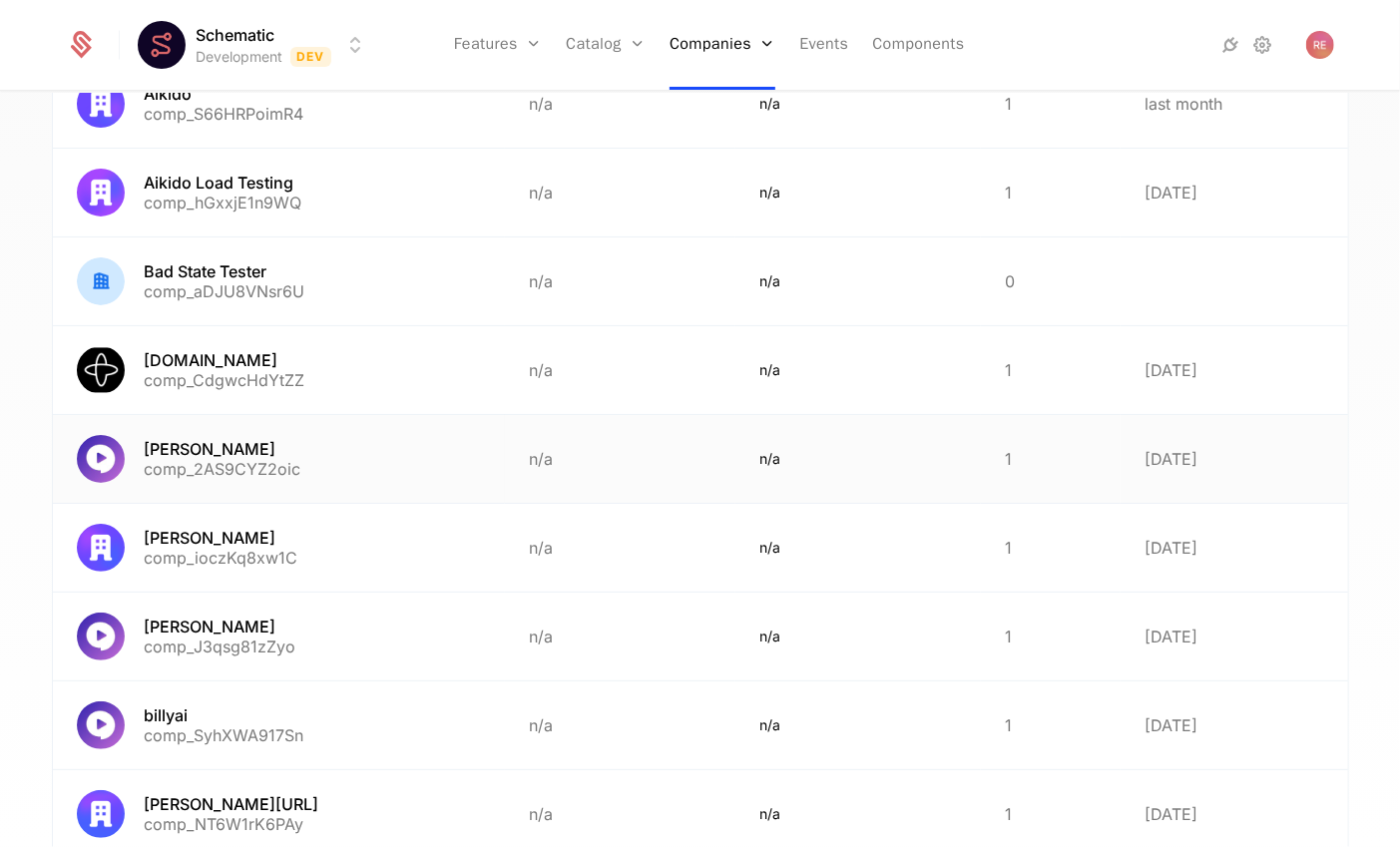 scroll, scrollTop: 471, scrollLeft: 0, axis: vertical 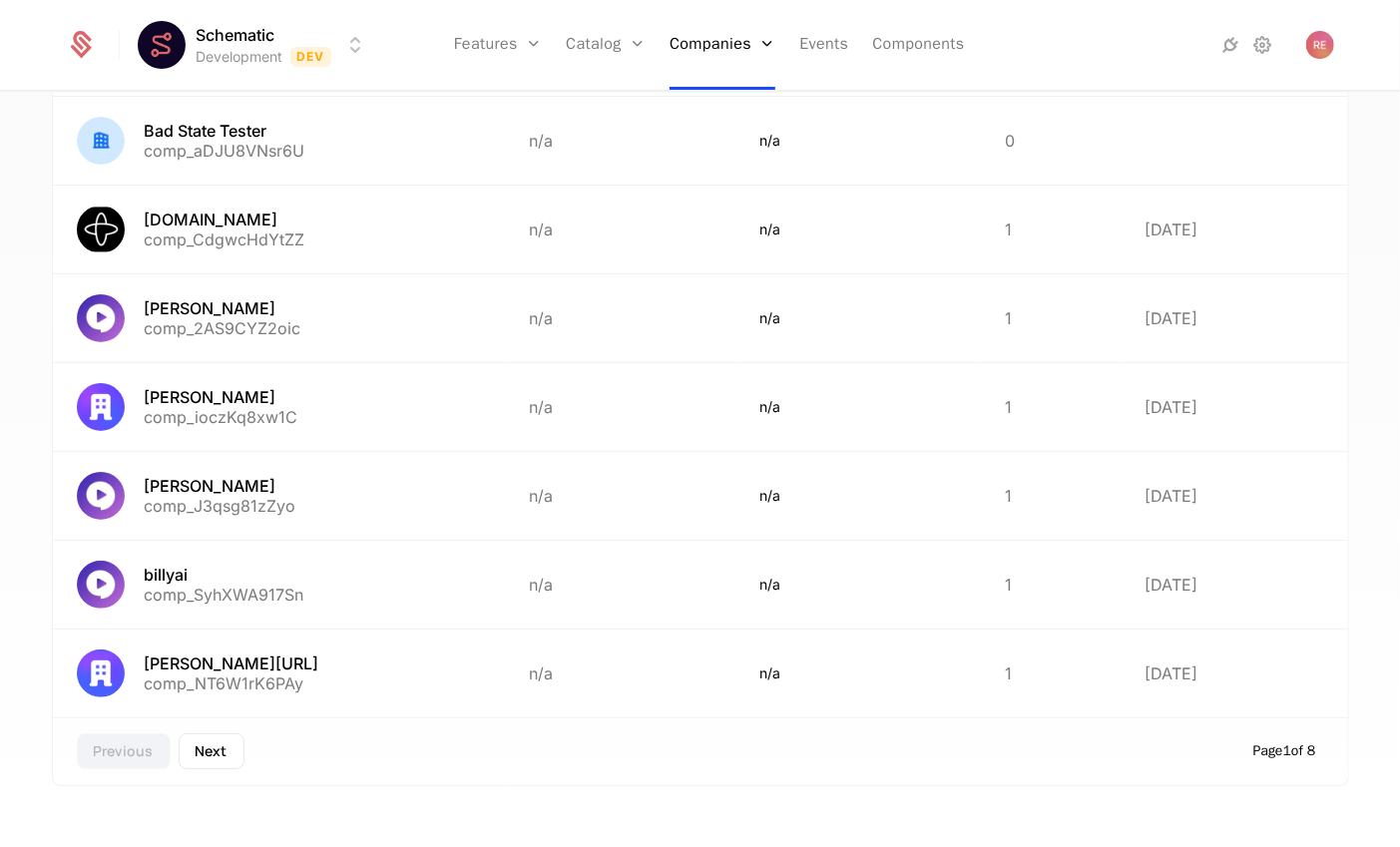 click on "Previous Next Page  1  of   8" at bounding box center (700, 751) 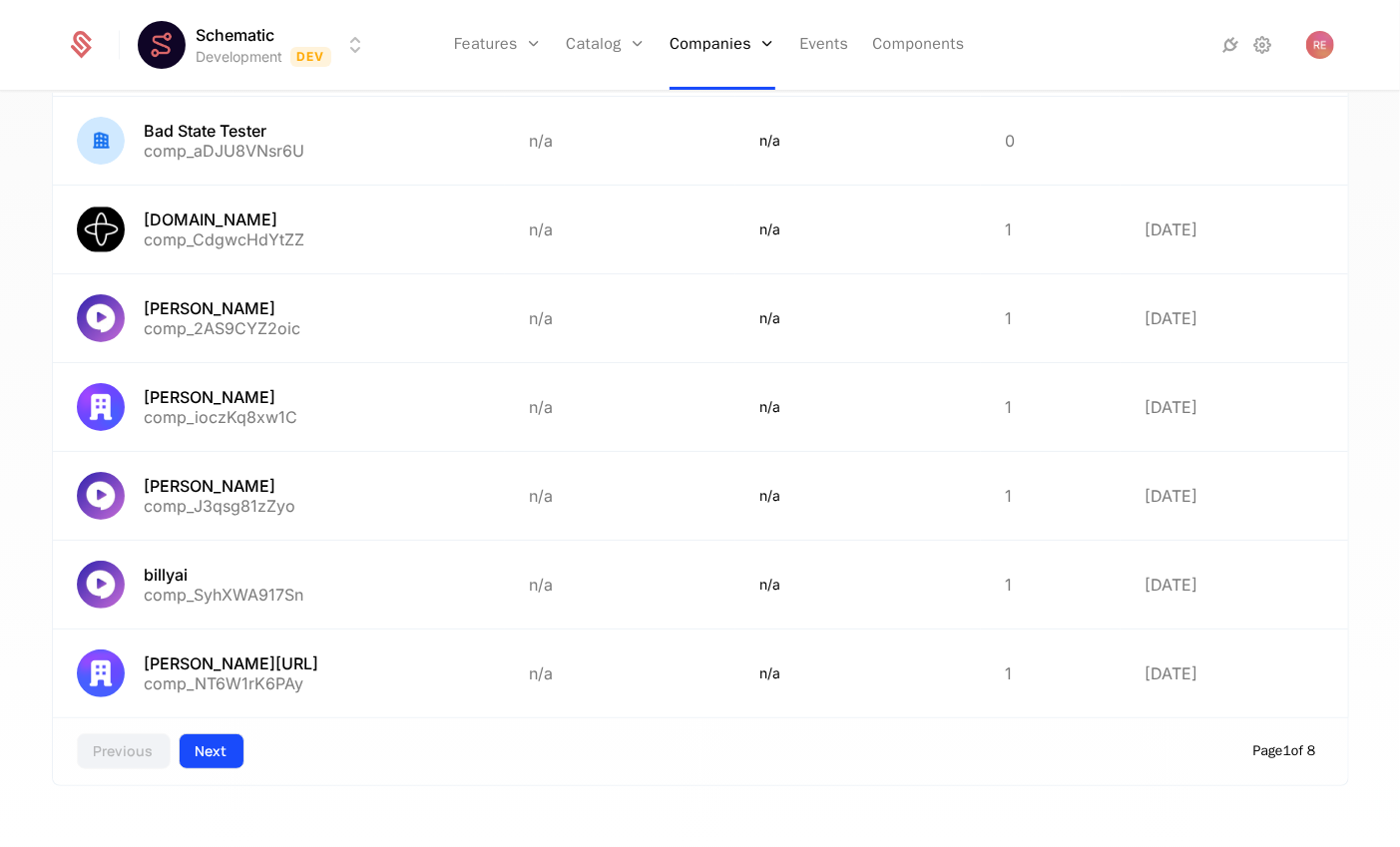 click on "Next" at bounding box center [212, 751] 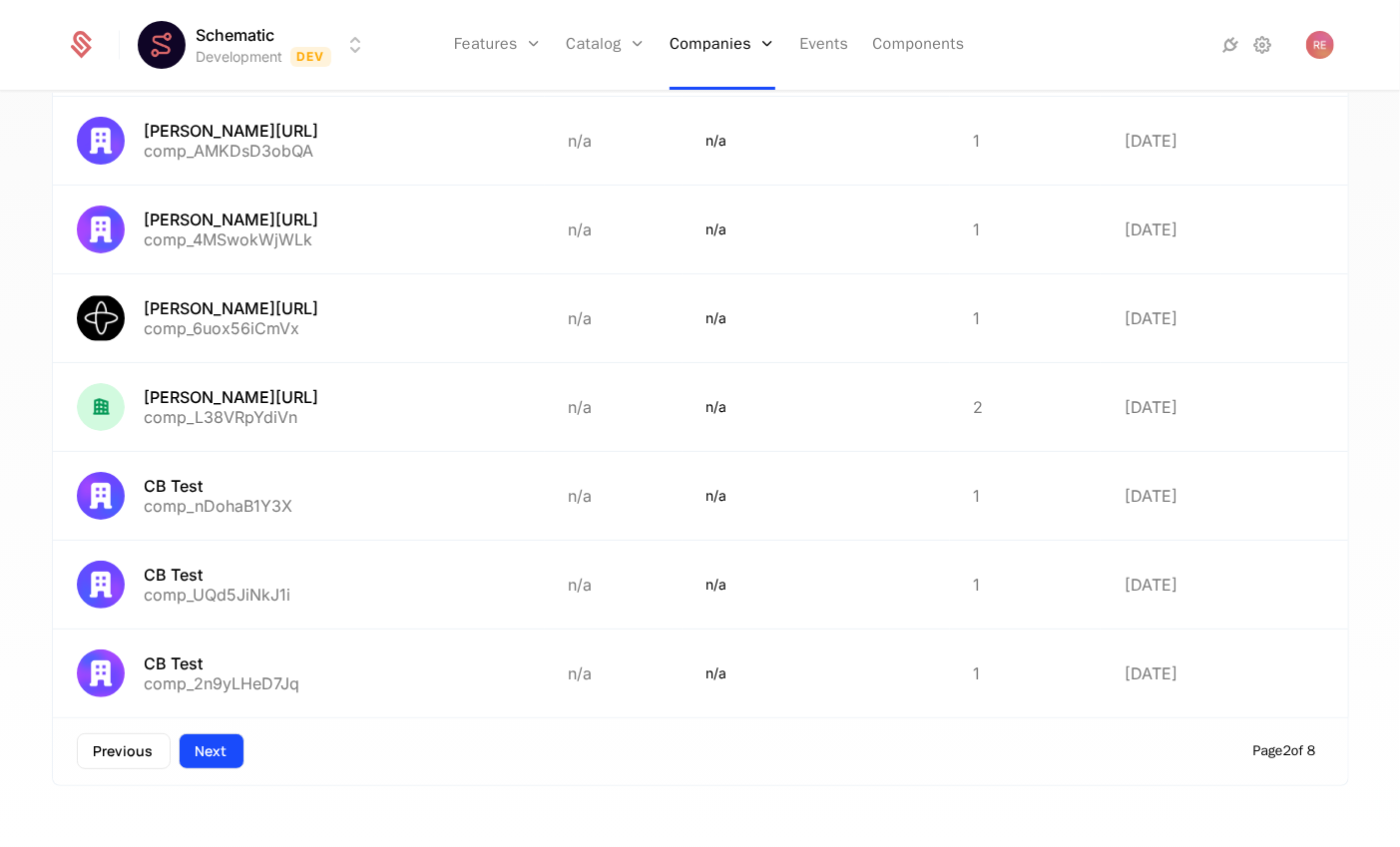 click on "Next" at bounding box center [212, 751] 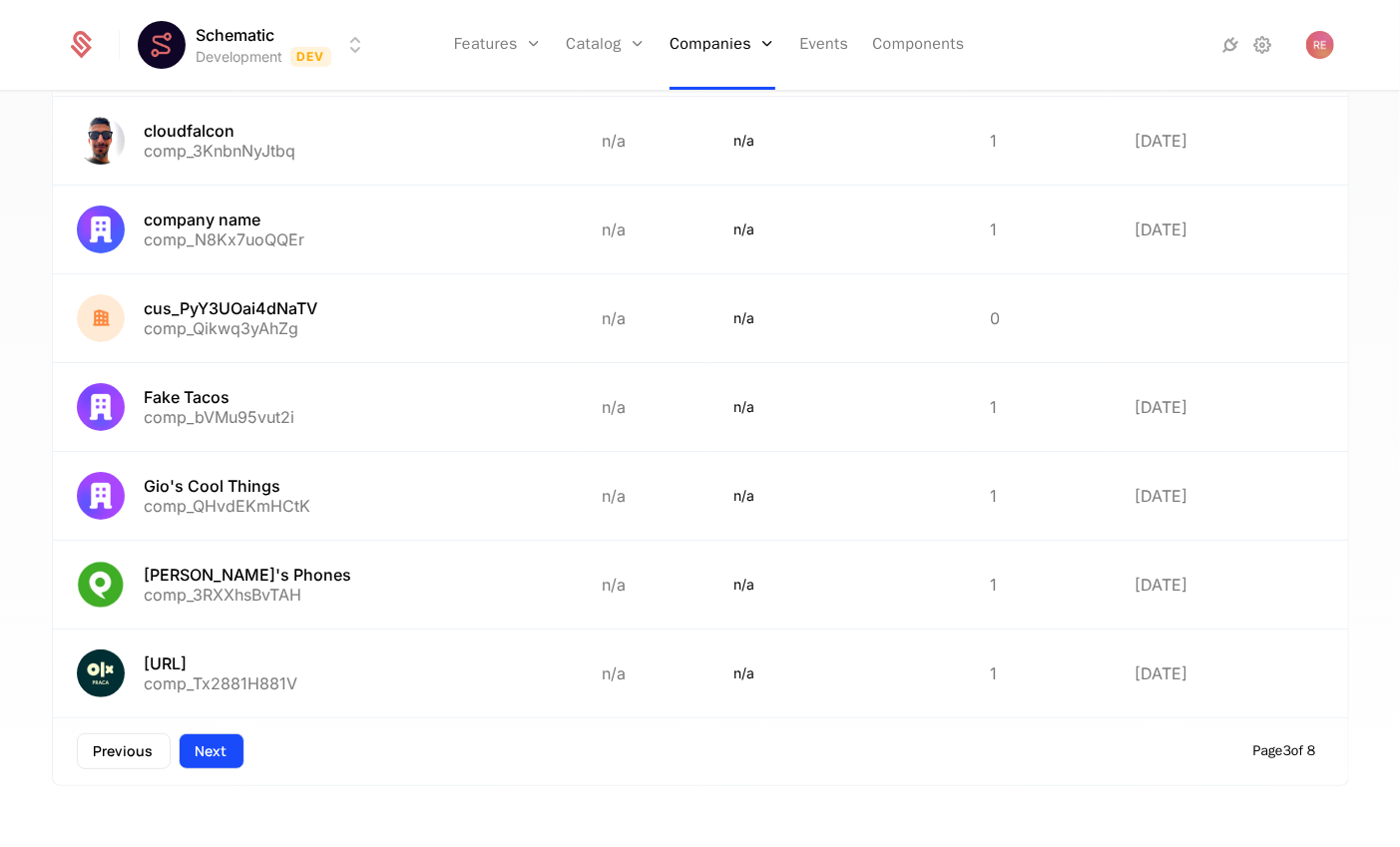 click on "Next" at bounding box center (212, 751) 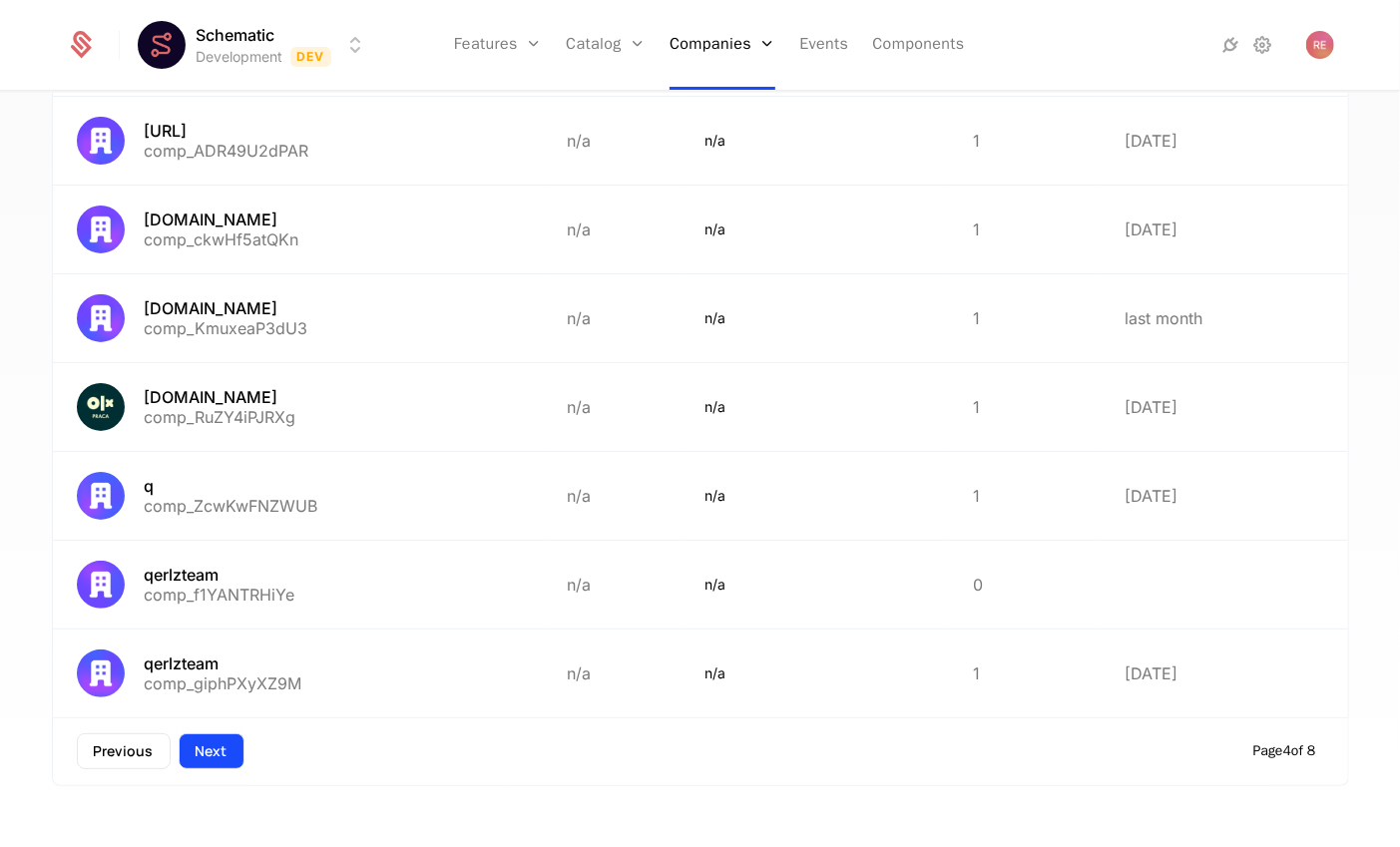 click on "Next" at bounding box center [212, 751] 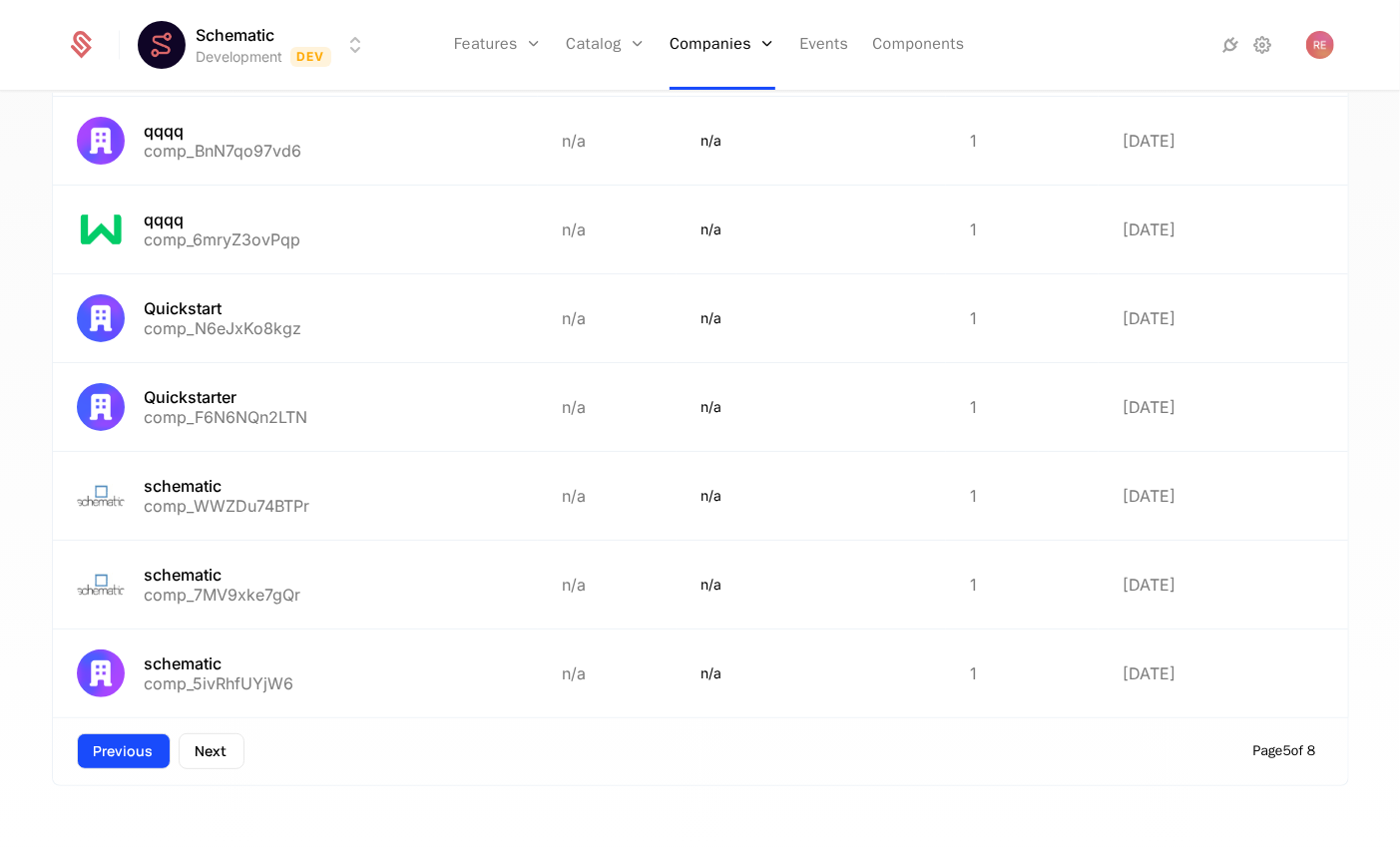 click on "Previous" at bounding box center (124, 751) 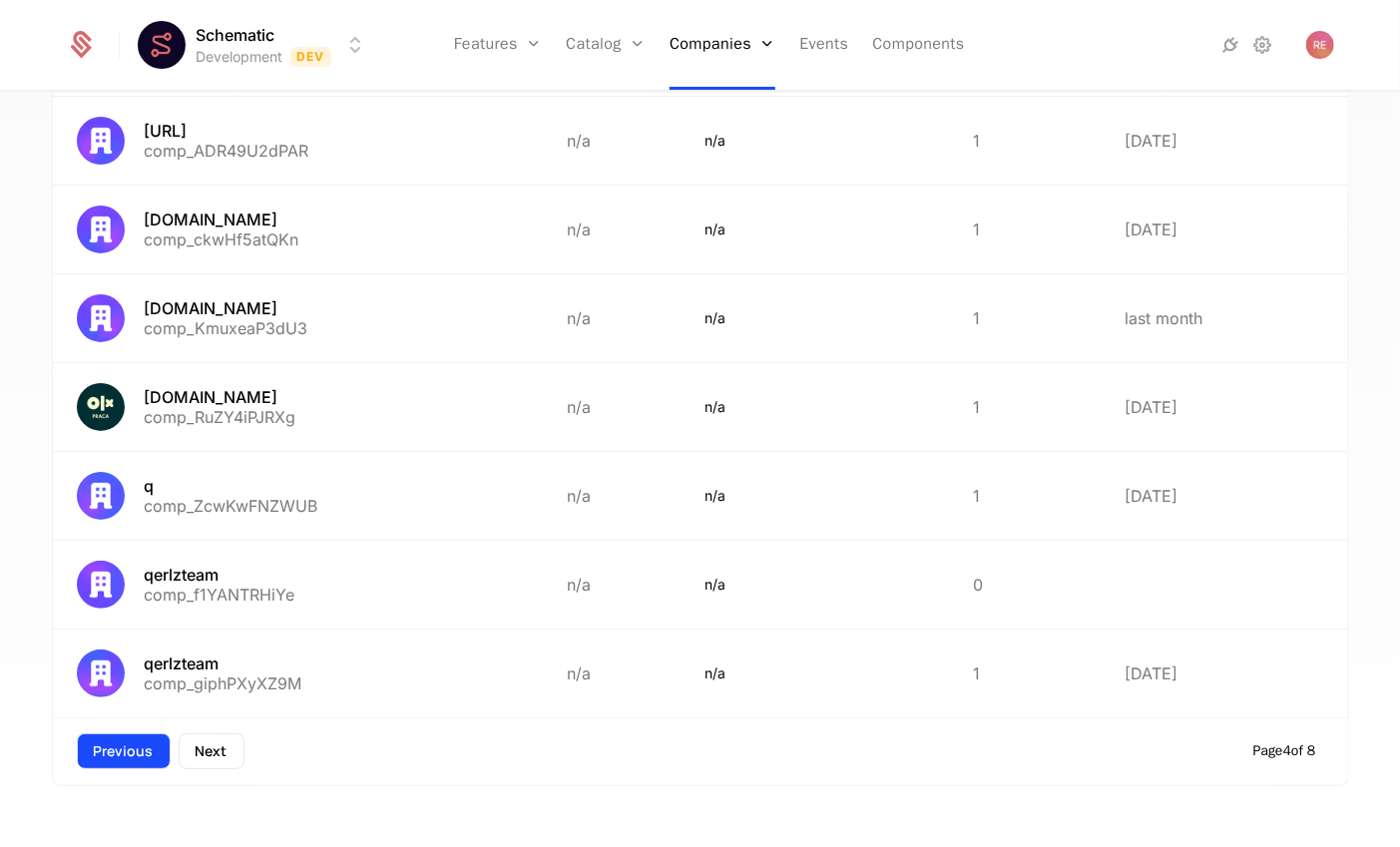 click on "Previous" at bounding box center [124, 751] 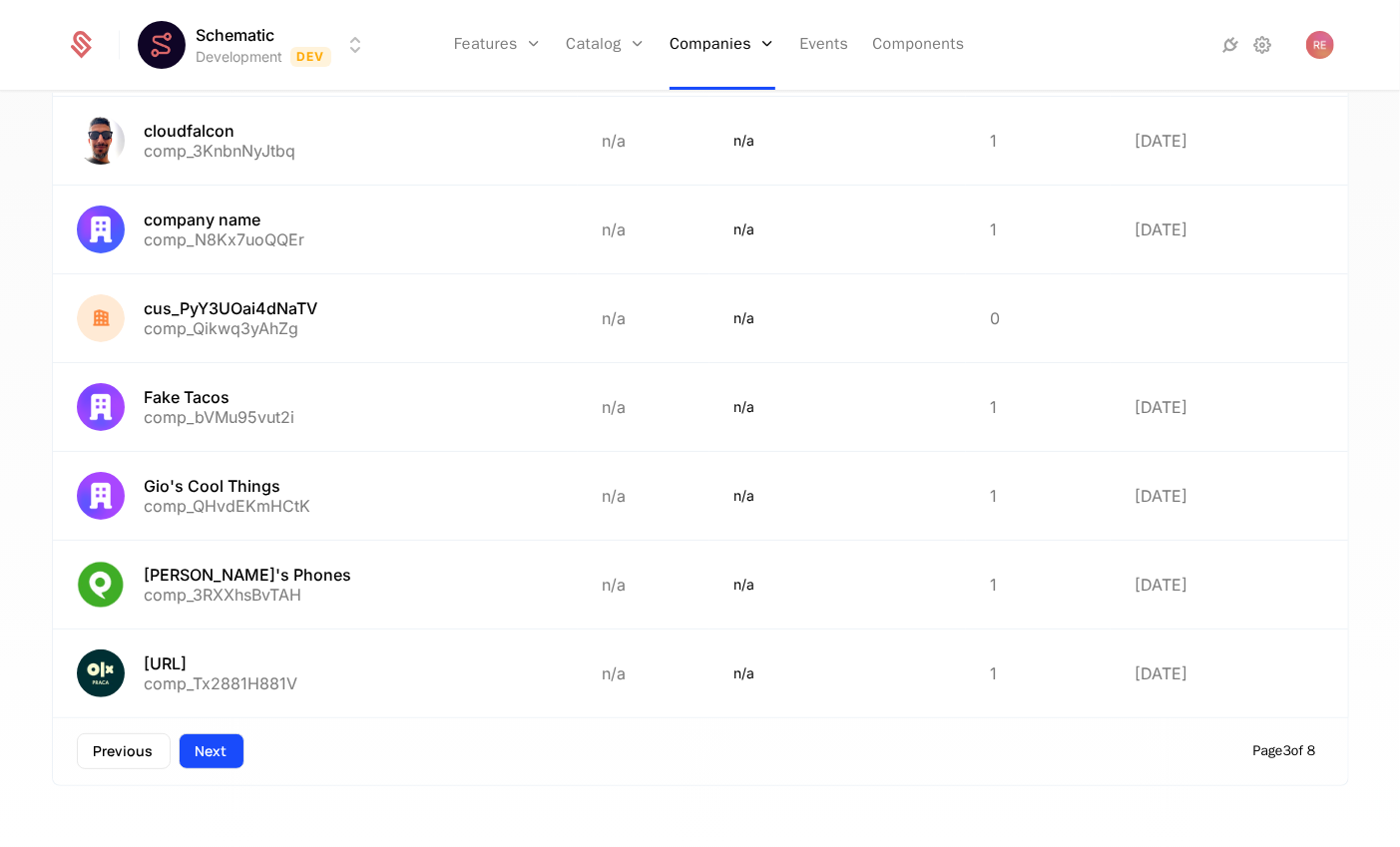 click on "Next" at bounding box center [212, 751] 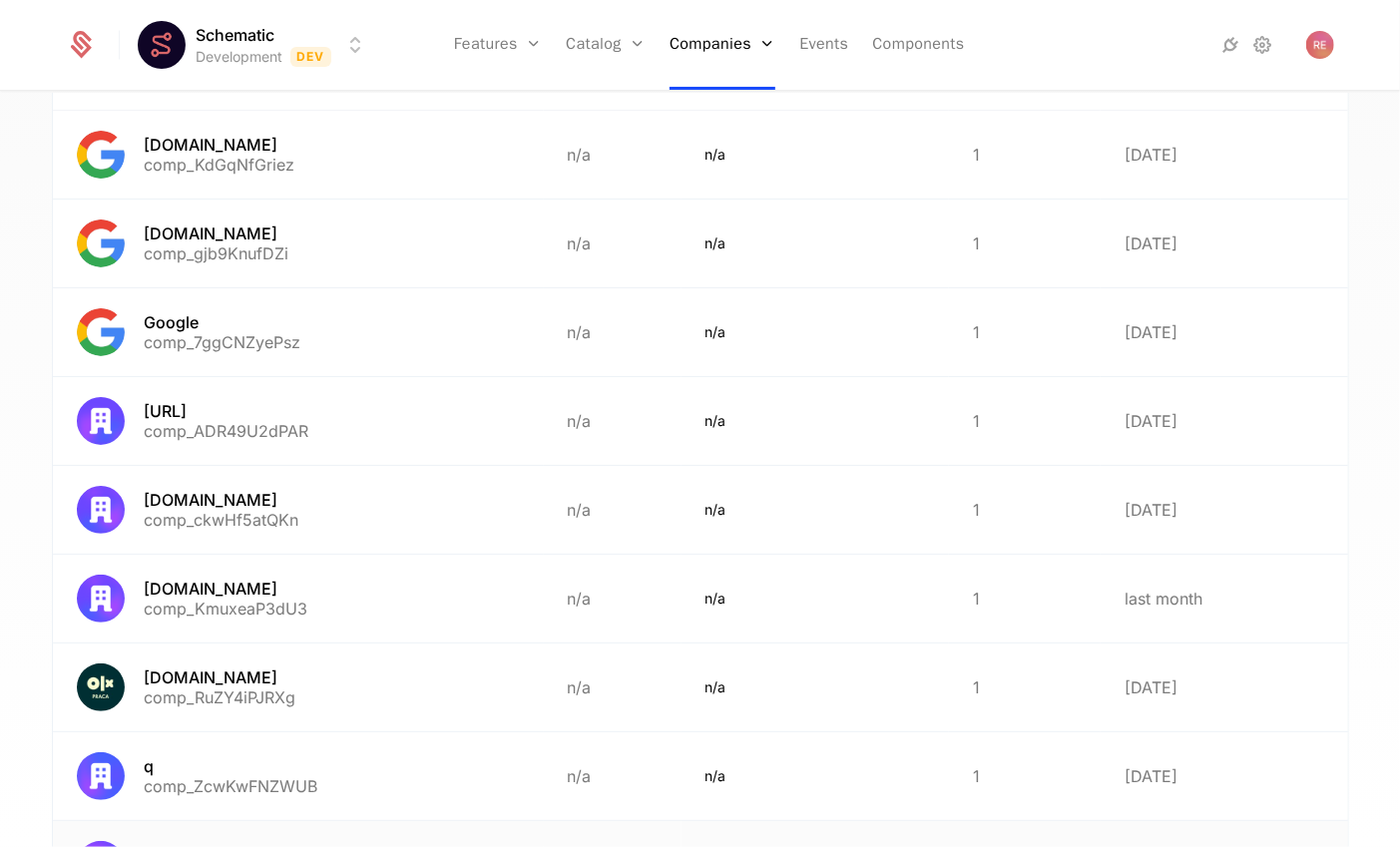 scroll, scrollTop: 125, scrollLeft: 0, axis: vertical 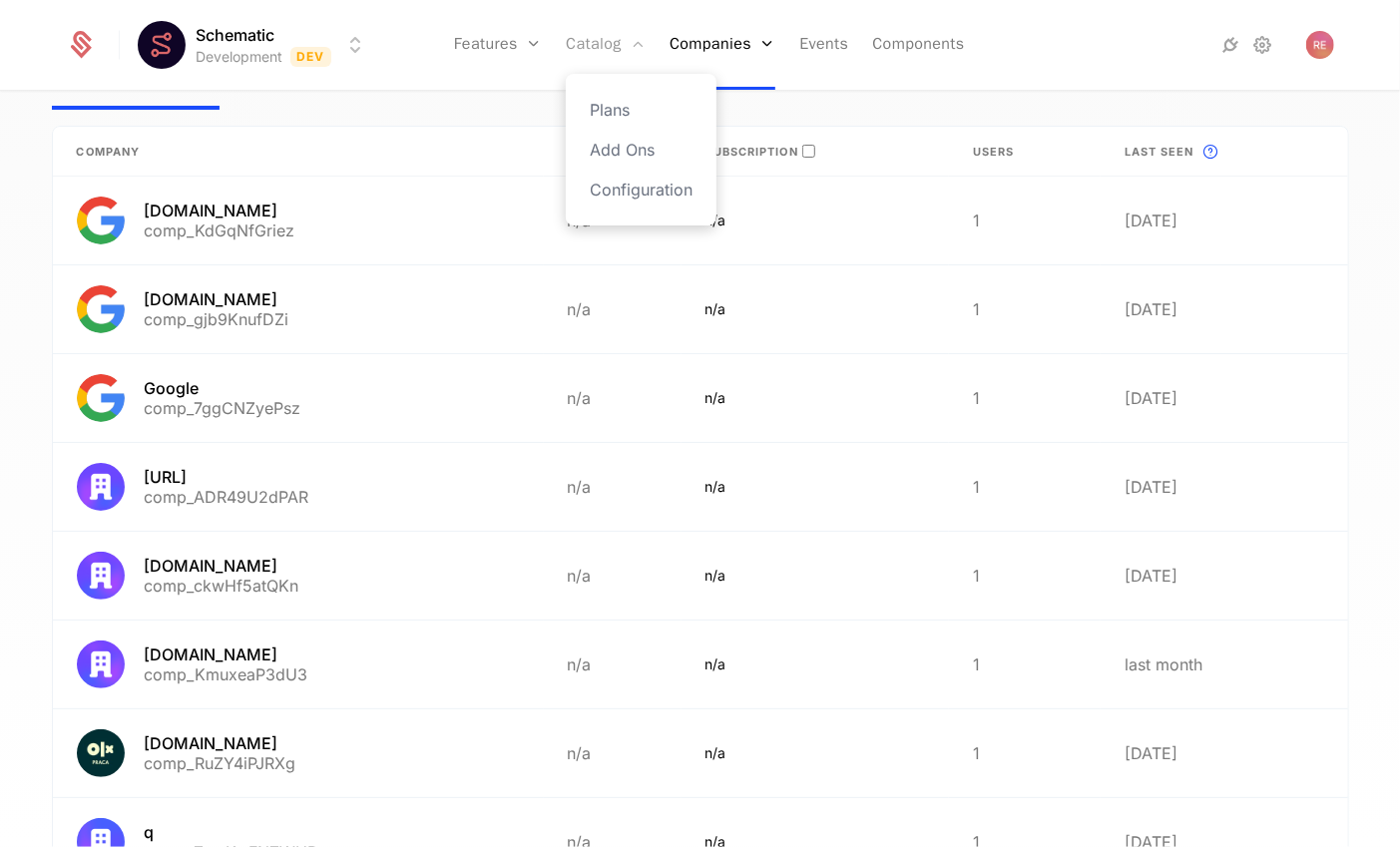 click on "Catalog" at bounding box center (606, 45) 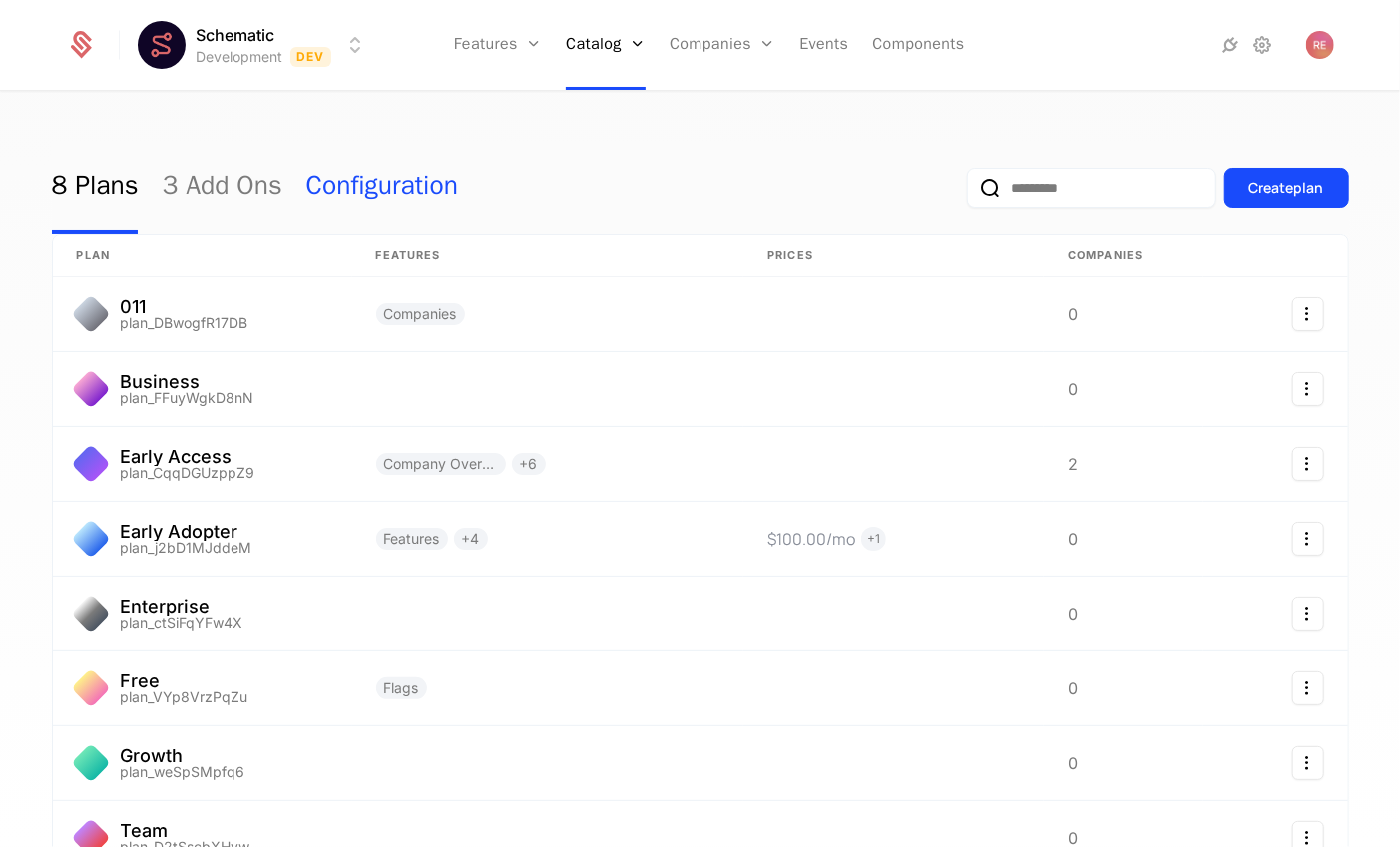 click on "Configuration" at bounding box center [382, 188] 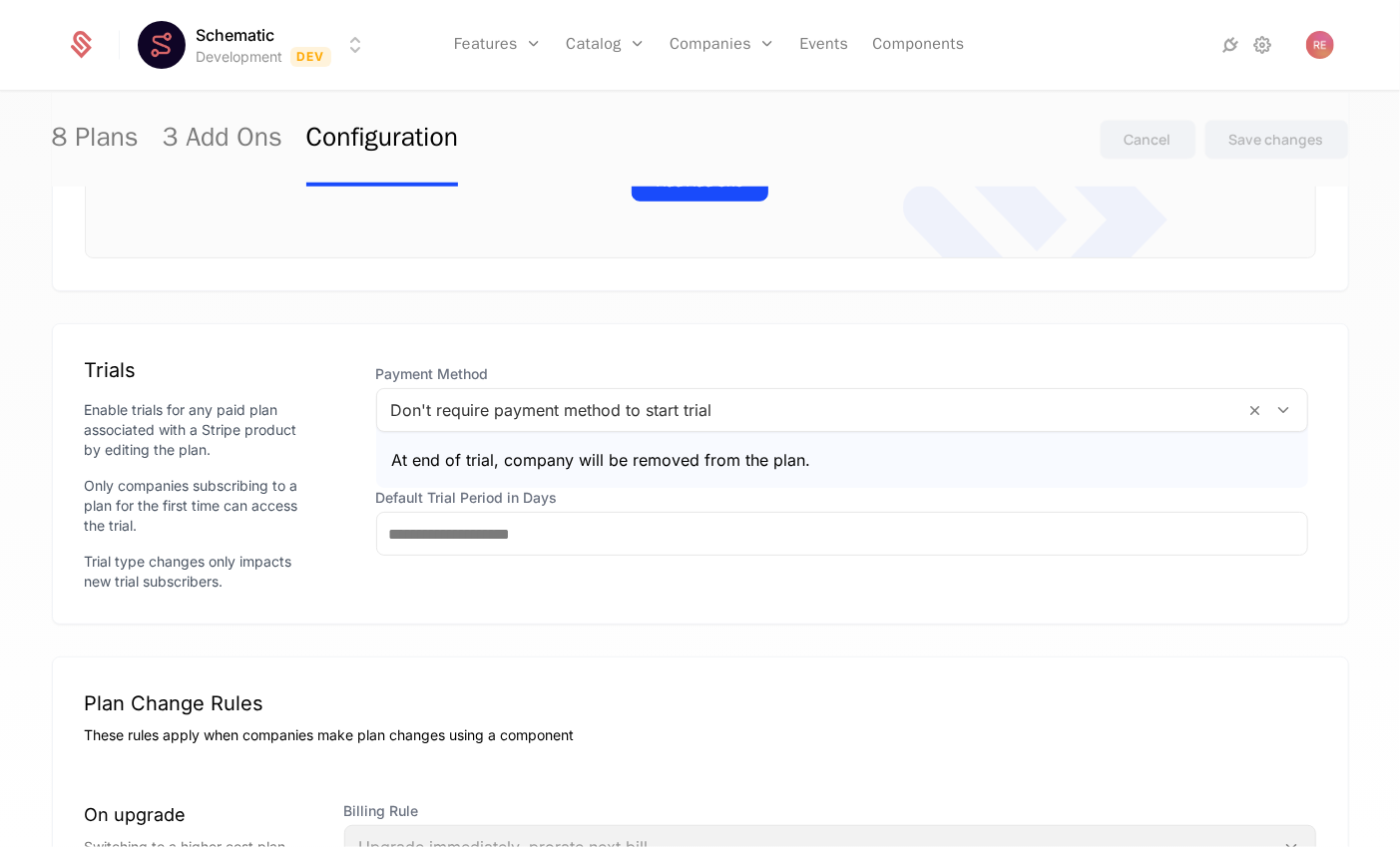 scroll, scrollTop: 753, scrollLeft: 0, axis: vertical 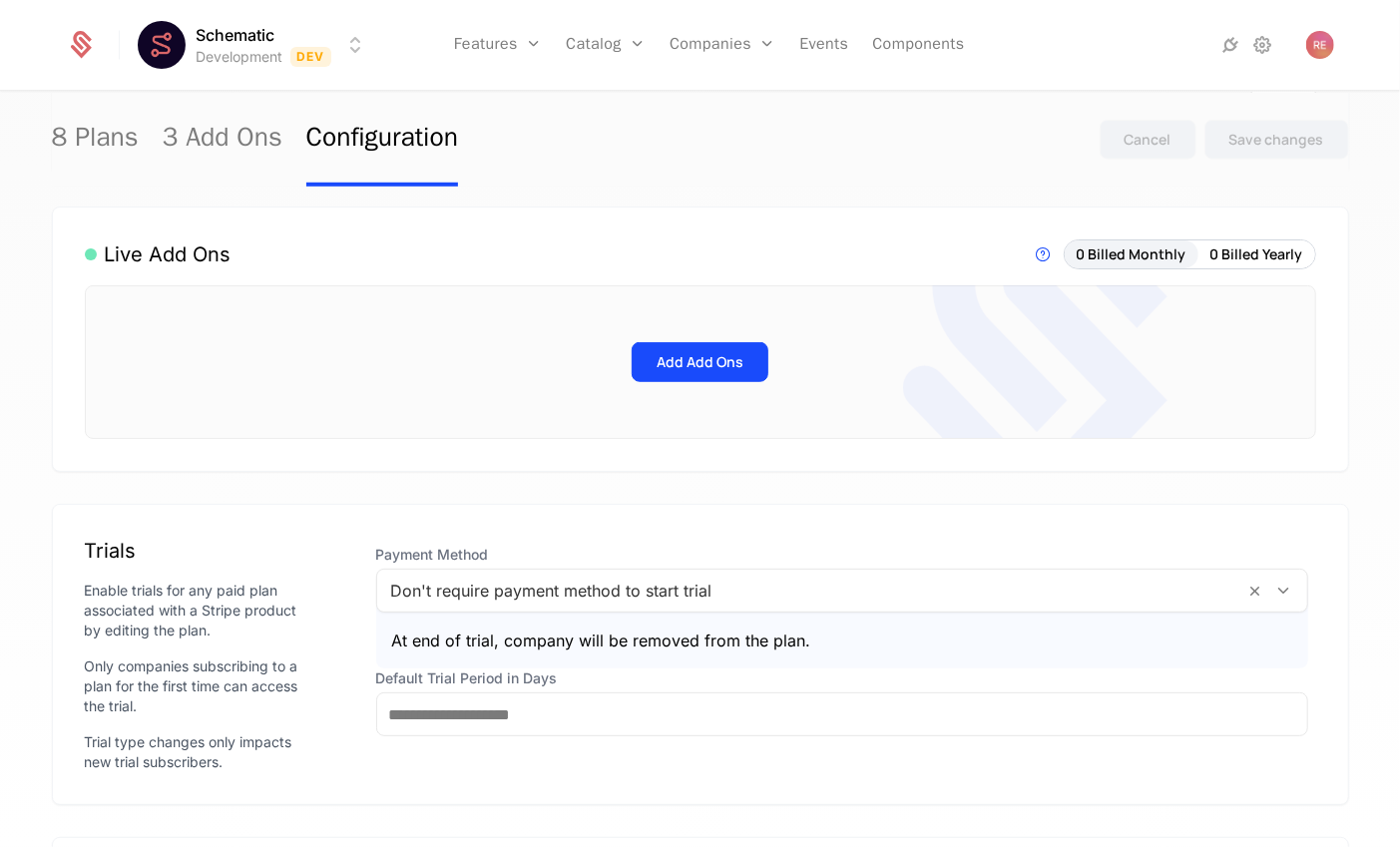 click on "Add Add Ons" at bounding box center (700, 362) 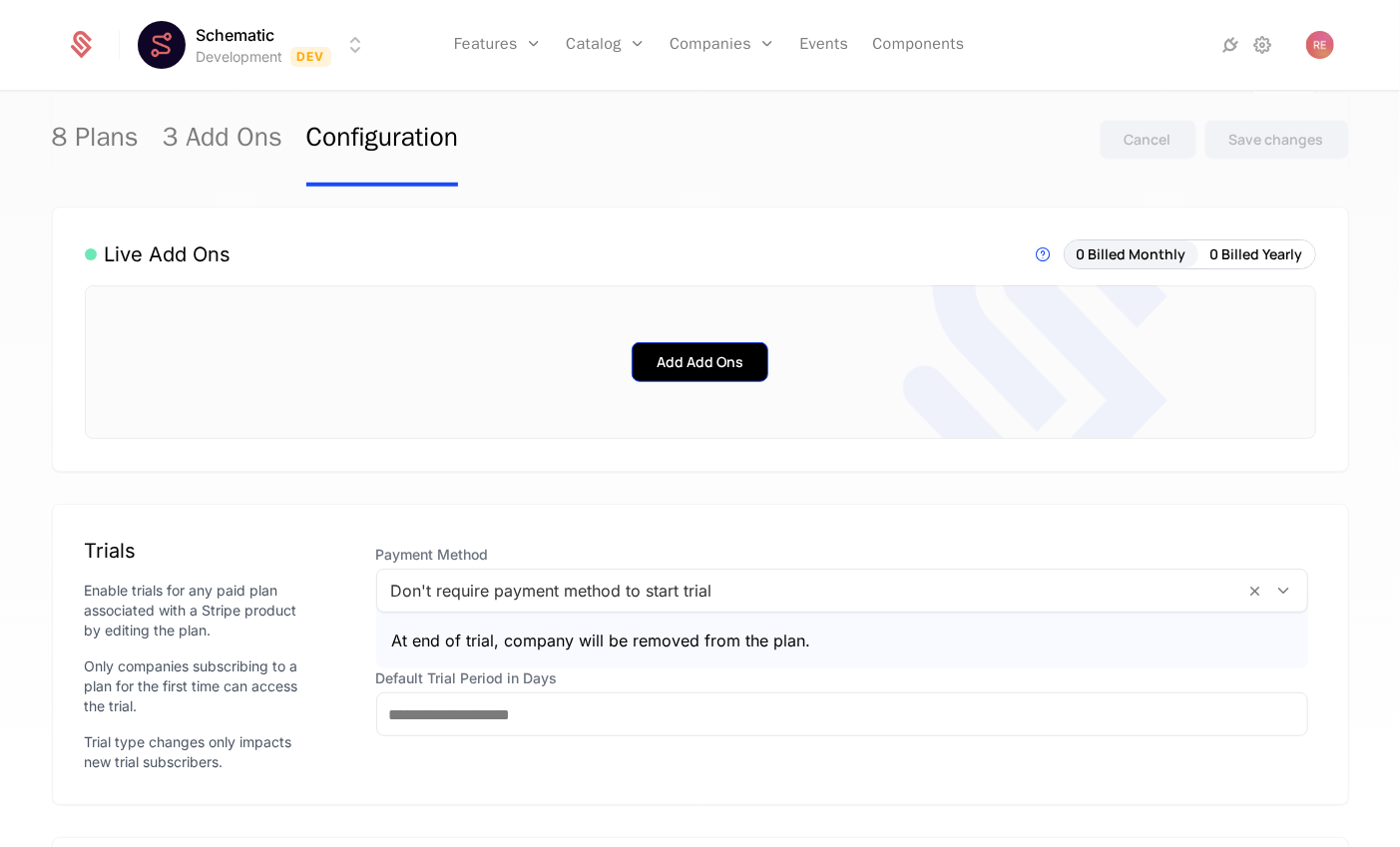 click on "Add Add Ons" at bounding box center [700, 362] 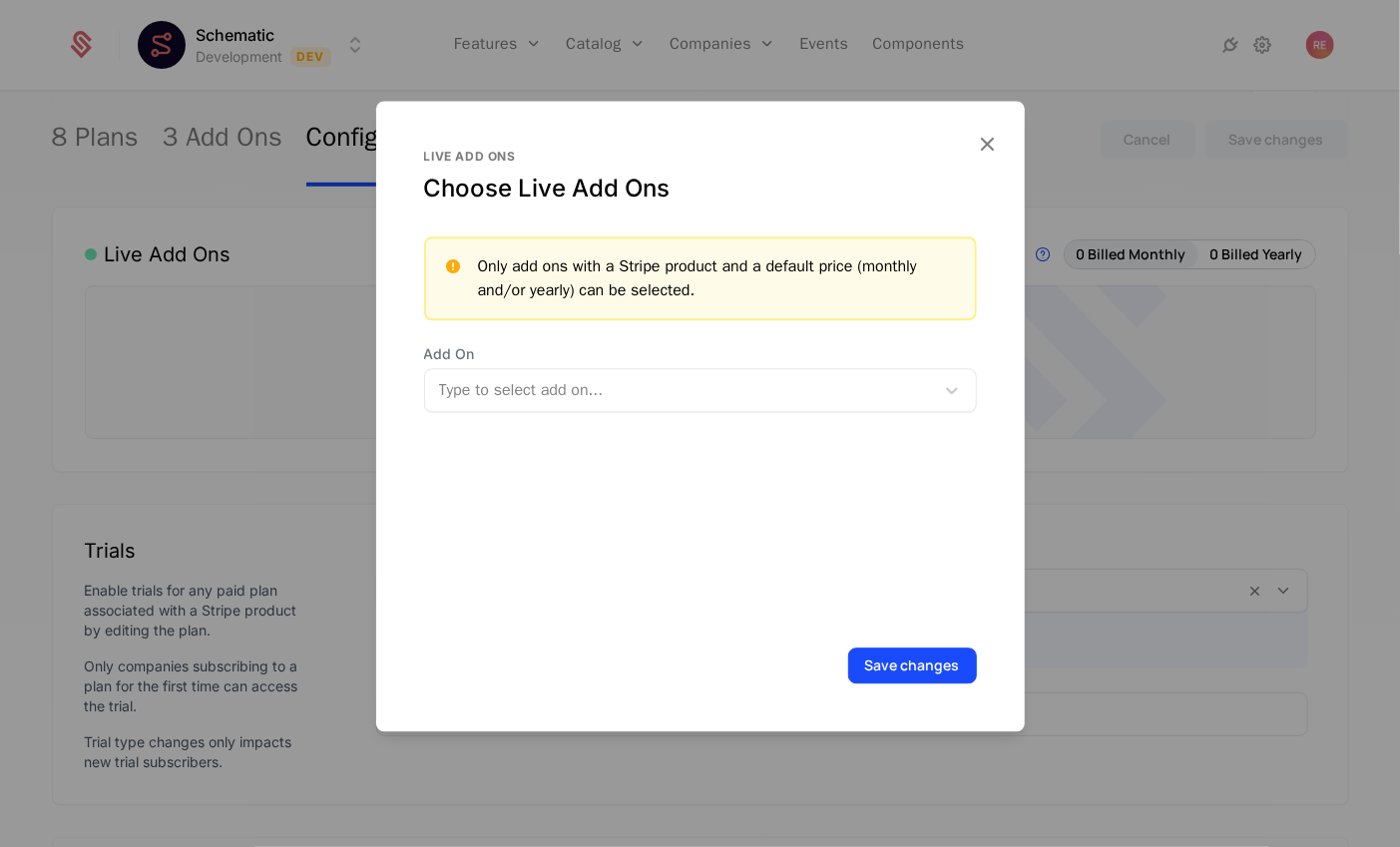 click on "Live add ons Choose Live Add Ons Only add ons with a Stripe product and a default price (monthly and/or yearly) can be selected. Add On Type to select add on..." at bounding box center (700, 386) 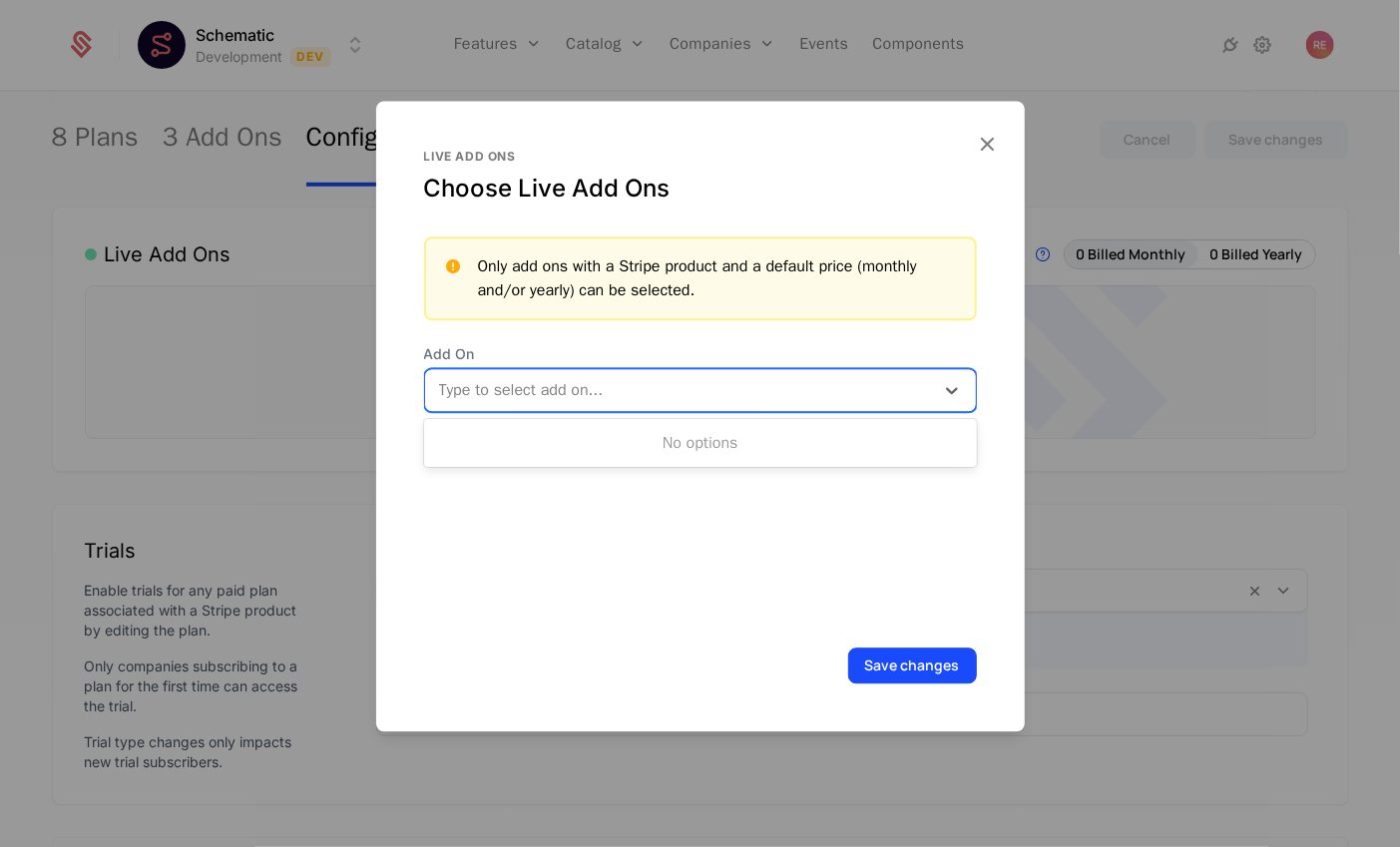 click on "Live add ons Choose Live Add Ons Only add ons with a Stripe product and a default price (monthly and/or yearly) can be selected. Add On Use Up and Down to choose options, press Enter to select the currently focused option, press Escape to exit the menu, press Tab to select the option and exit the menu. Type to select add on..." at bounding box center (700, 386) 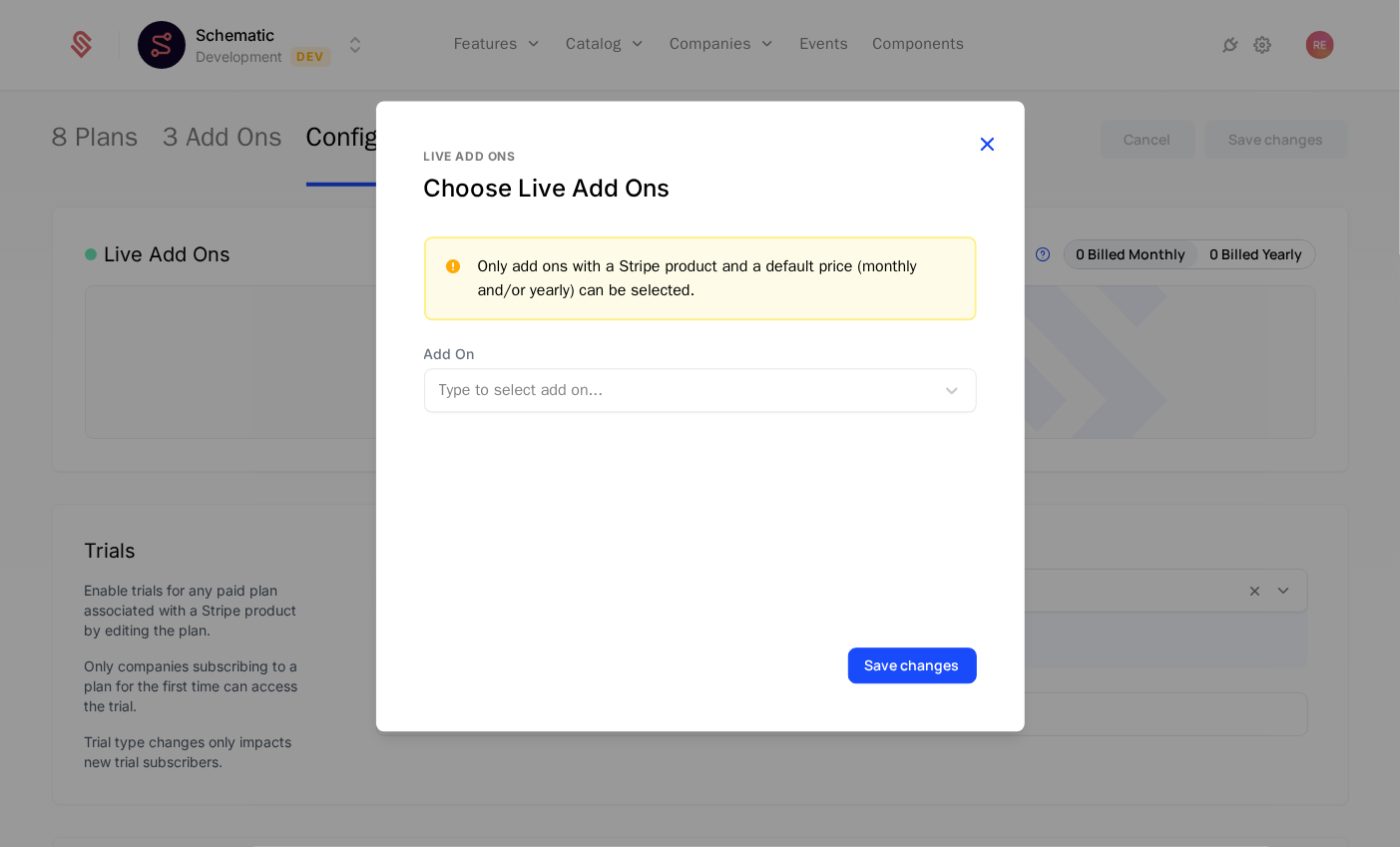 click at bounding box center (988, 145) 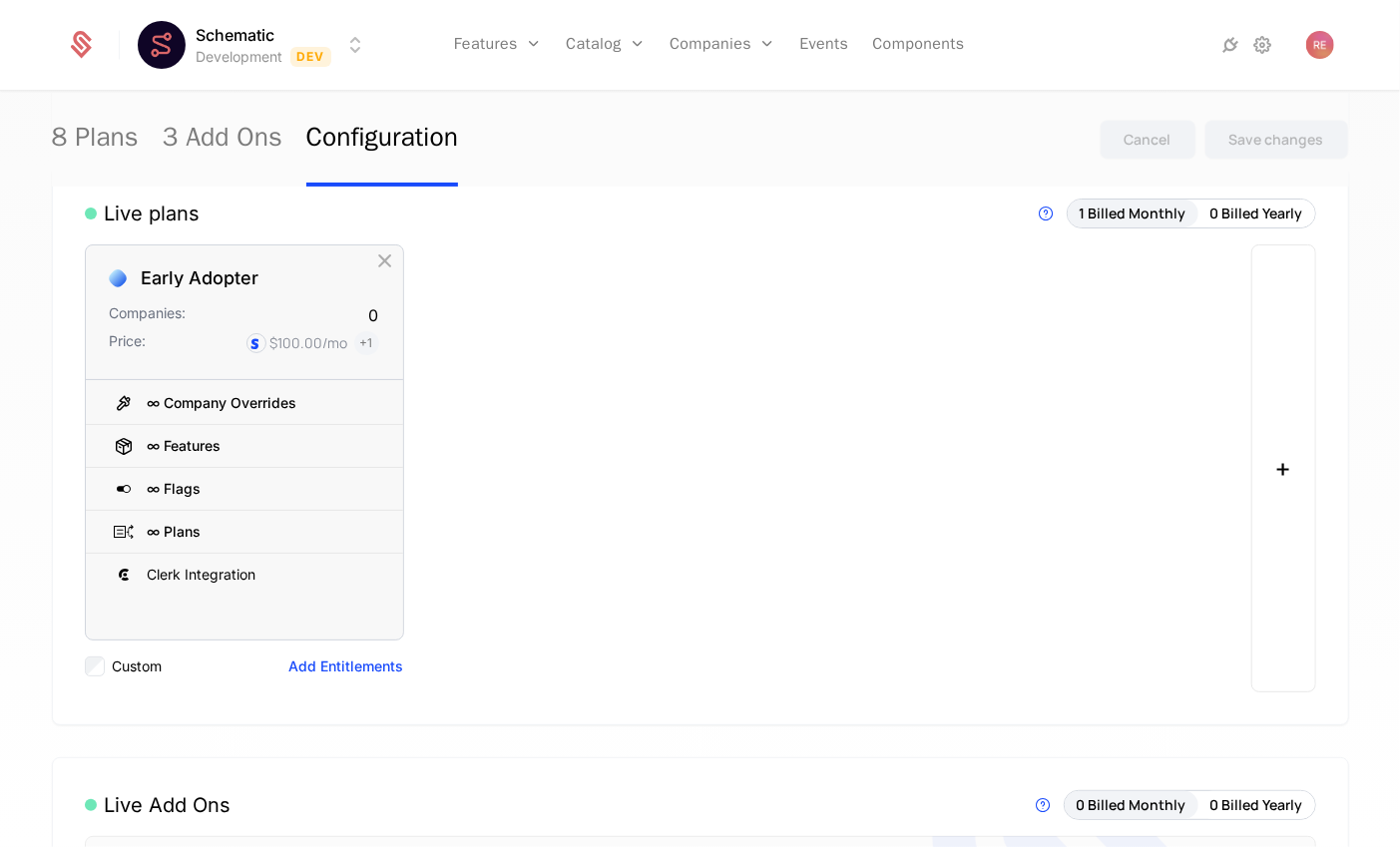 scroll, scrollTop: 0, scrollLeft: 0, axis: both 